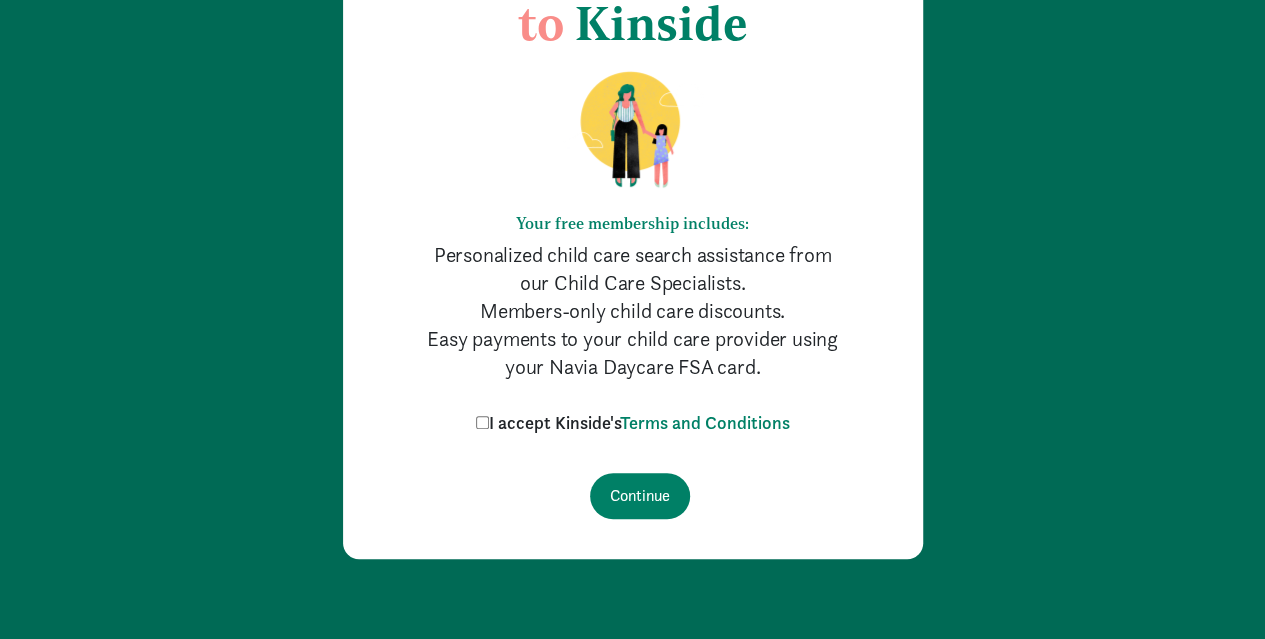 scroll, scrollTop: 200, scrollLeft: 0, axis: vertical 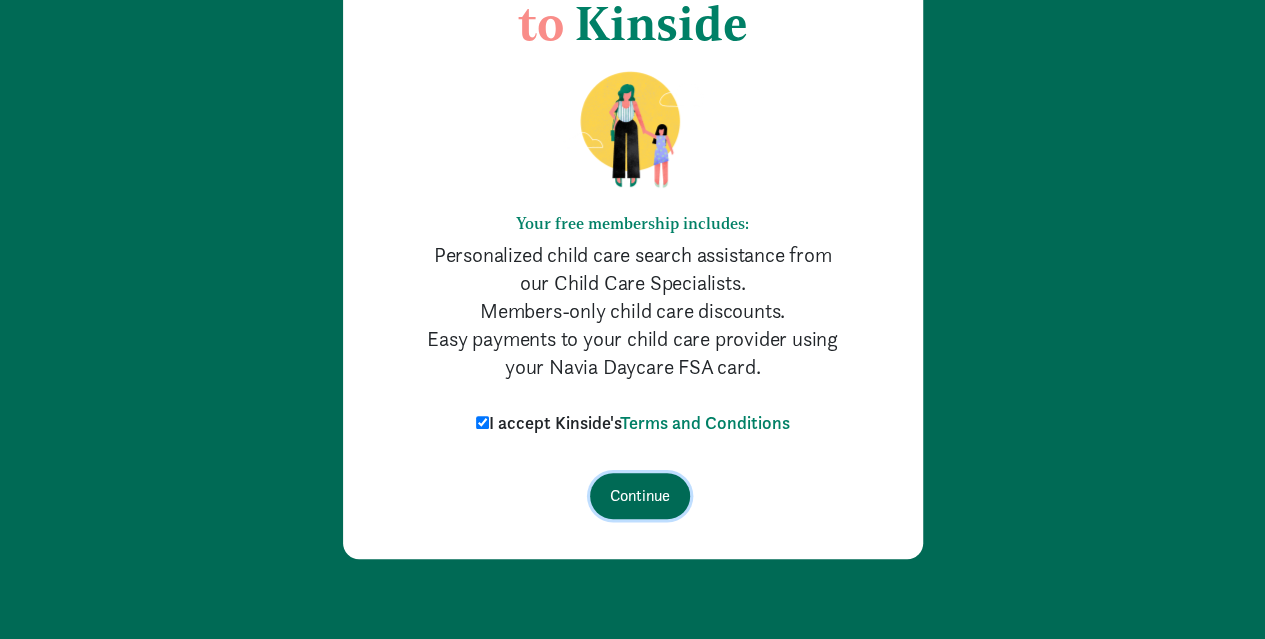 click on "Continue" at bounding box center (640, 496) 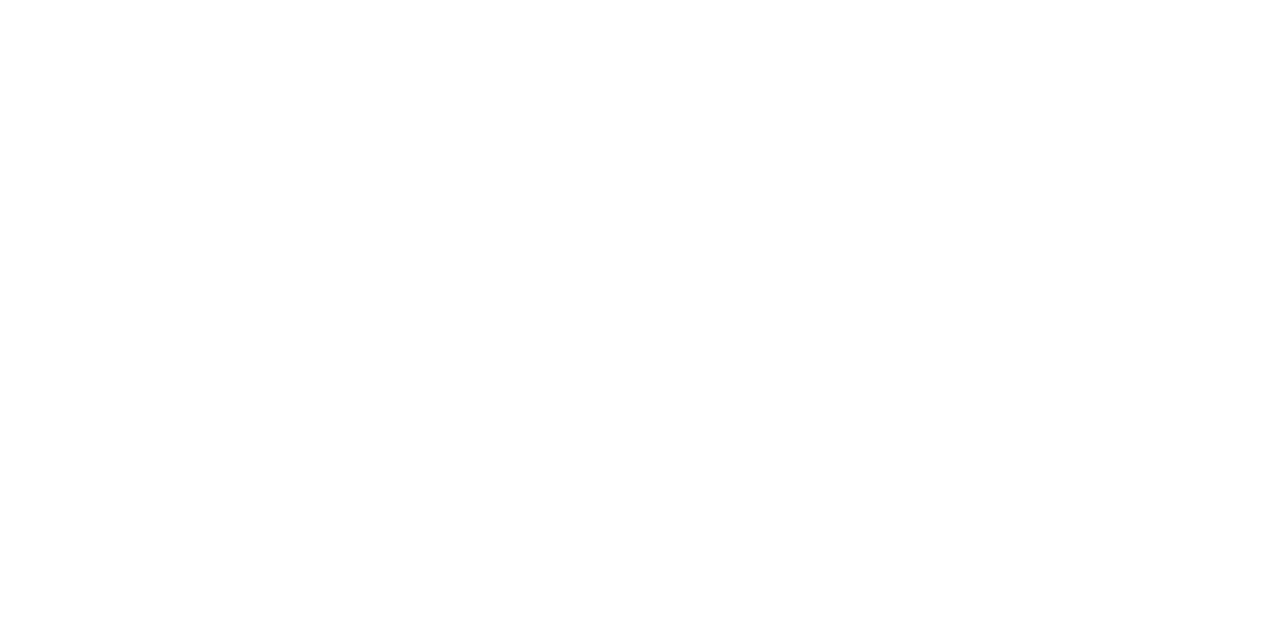 scroll, scrollTop: 0, scrollLeft: 0, axis: both 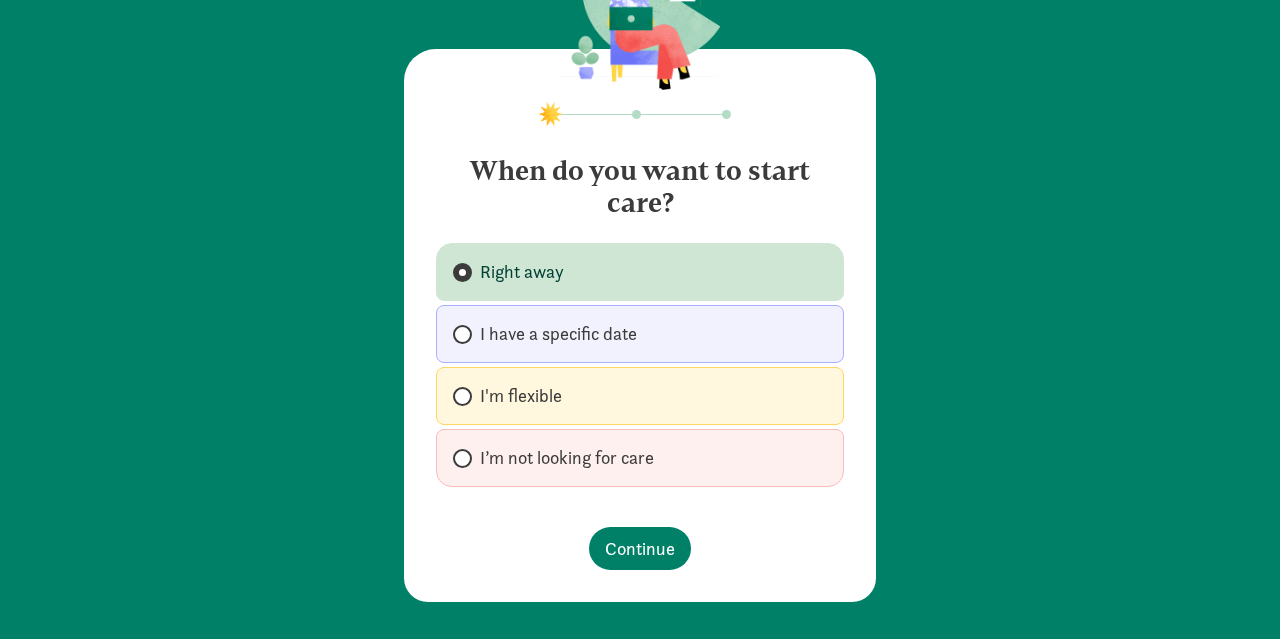 click on "I’m not looking for care" at bounding box center [567, 458] 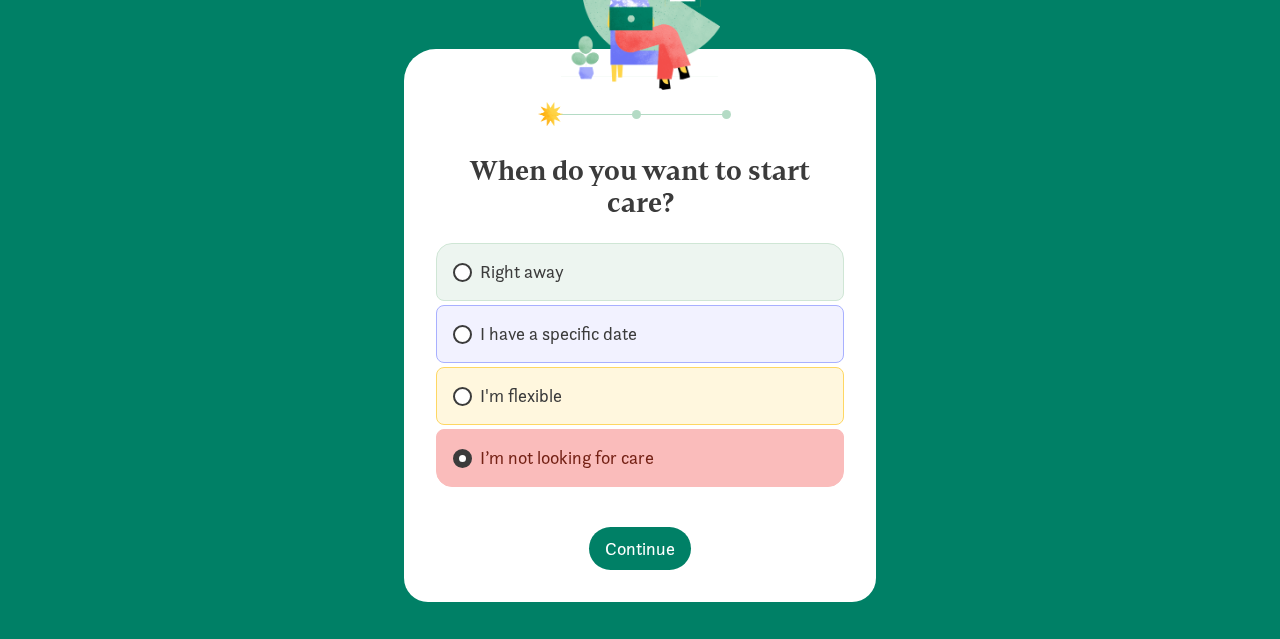 click on "Right away" at bounding box center [640, 272] 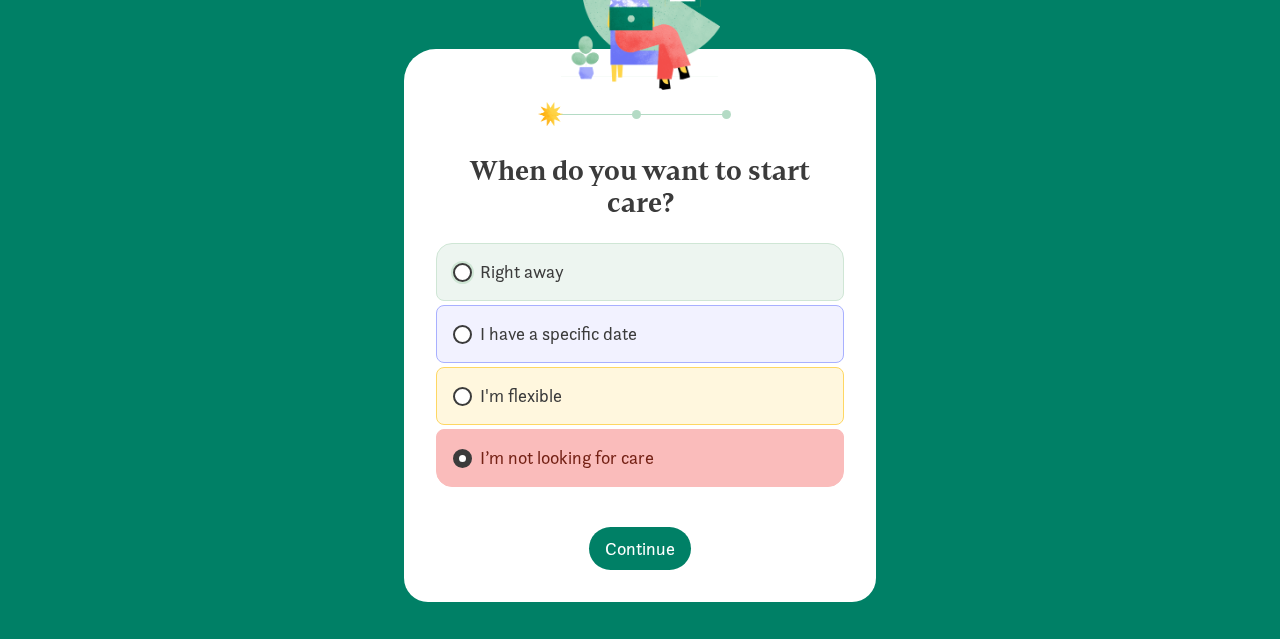 click on "Right away" at bounding box center (459, 272) 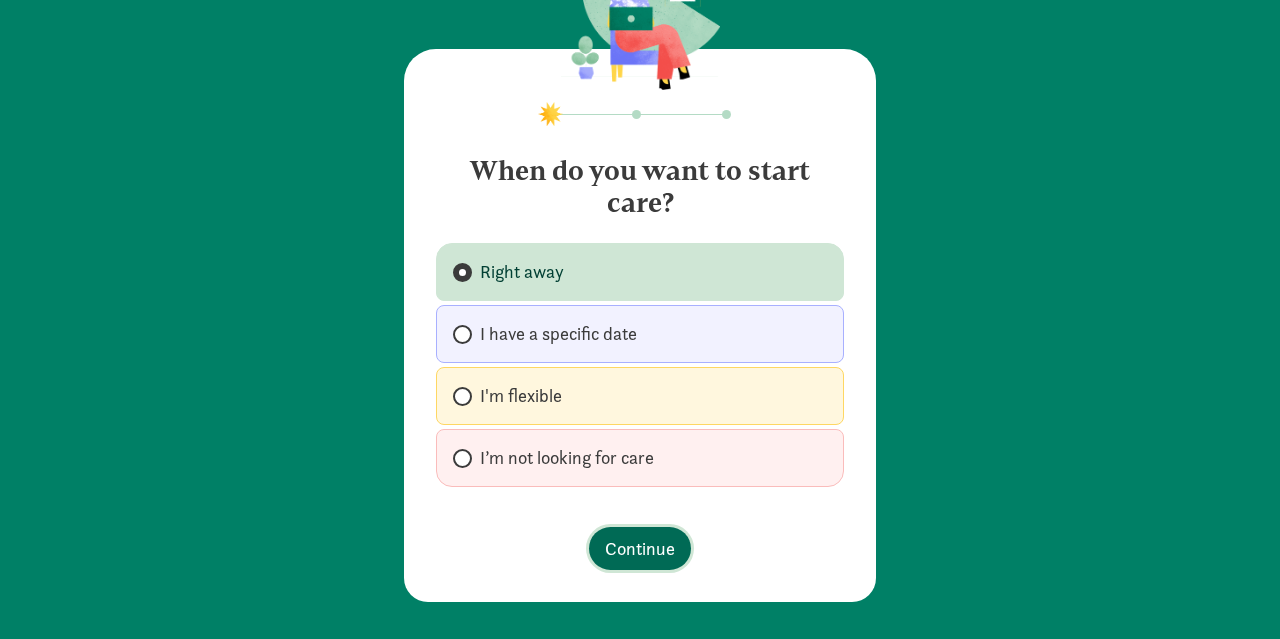 click on "Continue" at bounding box center [640, 548] 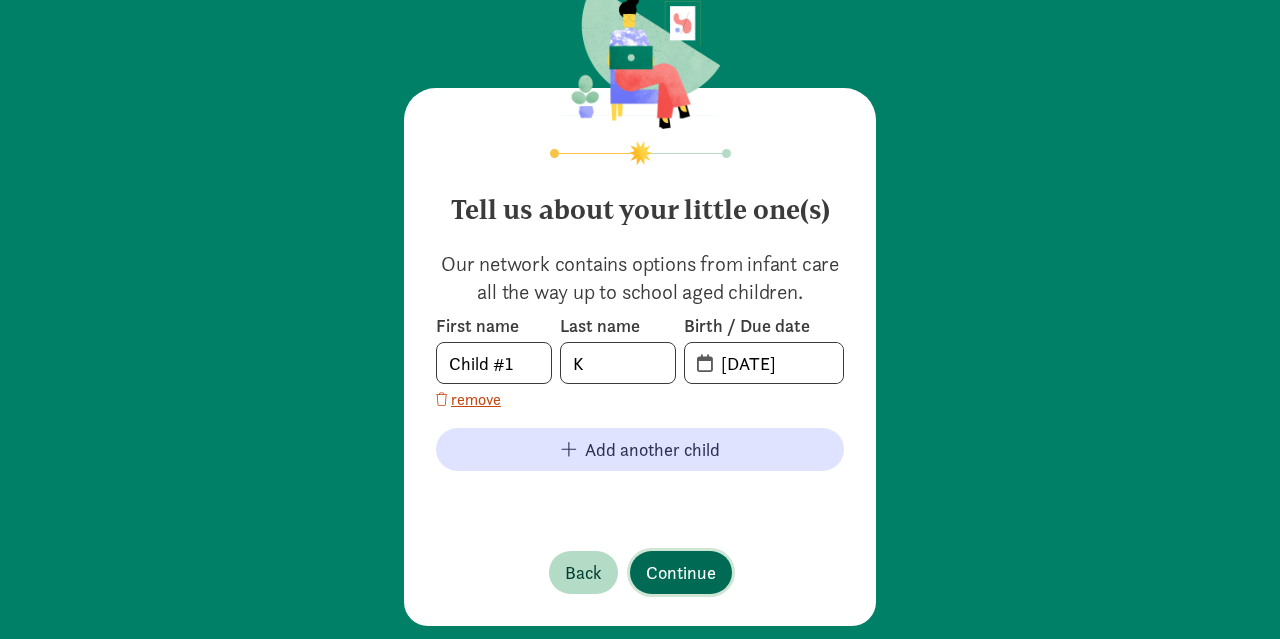 scroll, scrollTop: 77, scrollLeft: 0, axis: vertical 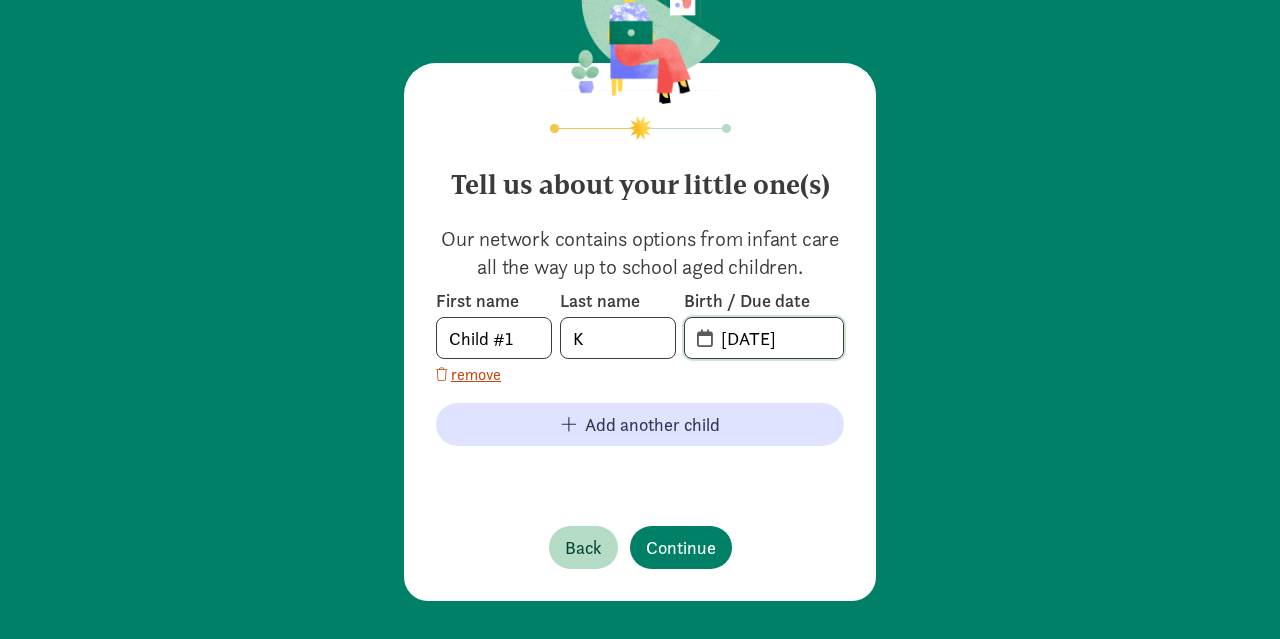 click on "[DATE]" 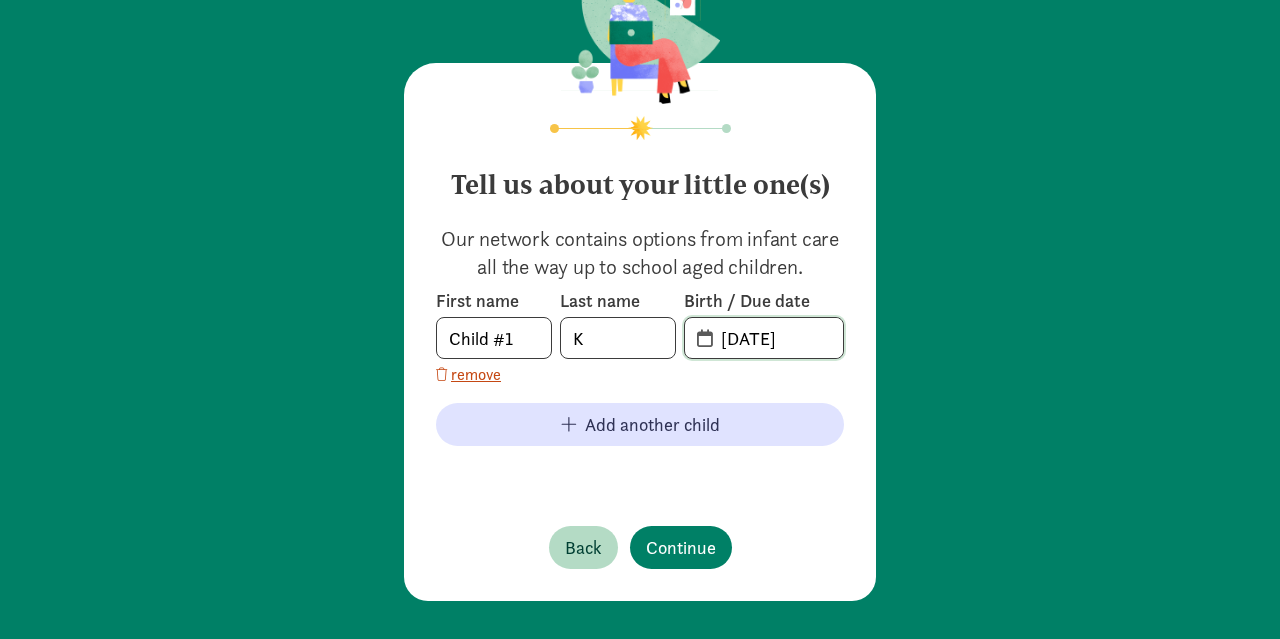 drag, startPoint x: 713, startPoint y: 337, endPoint x: 826, endPoint y: 339, distance: 113.0177 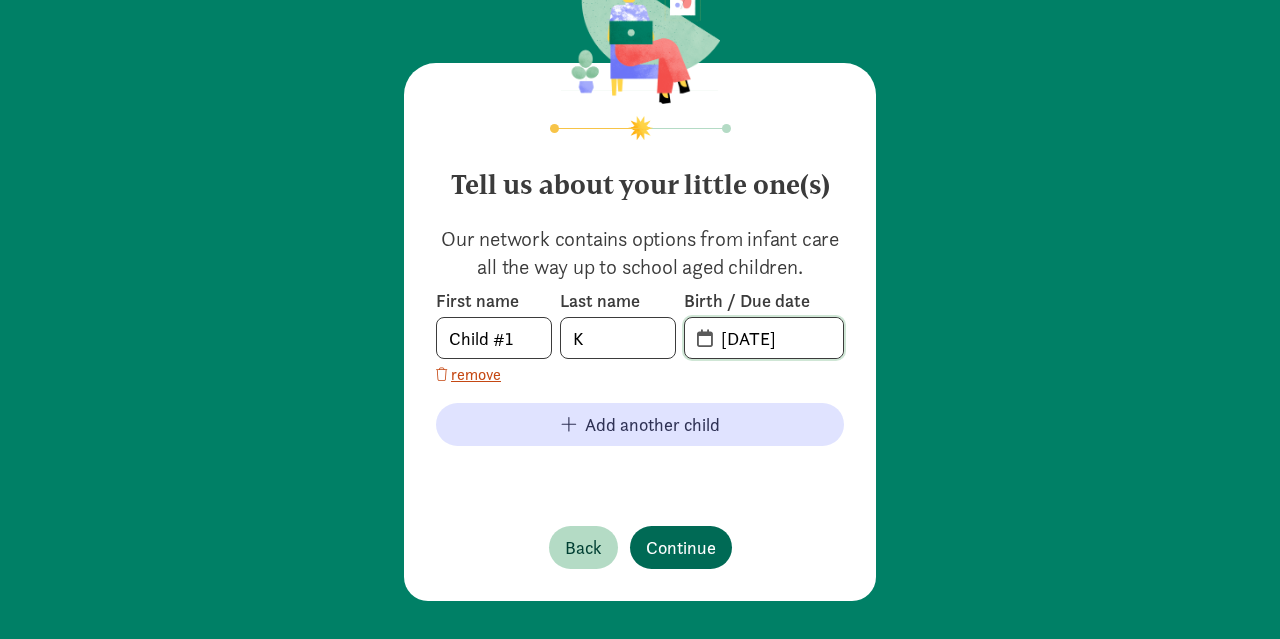 type on "[DATE]" 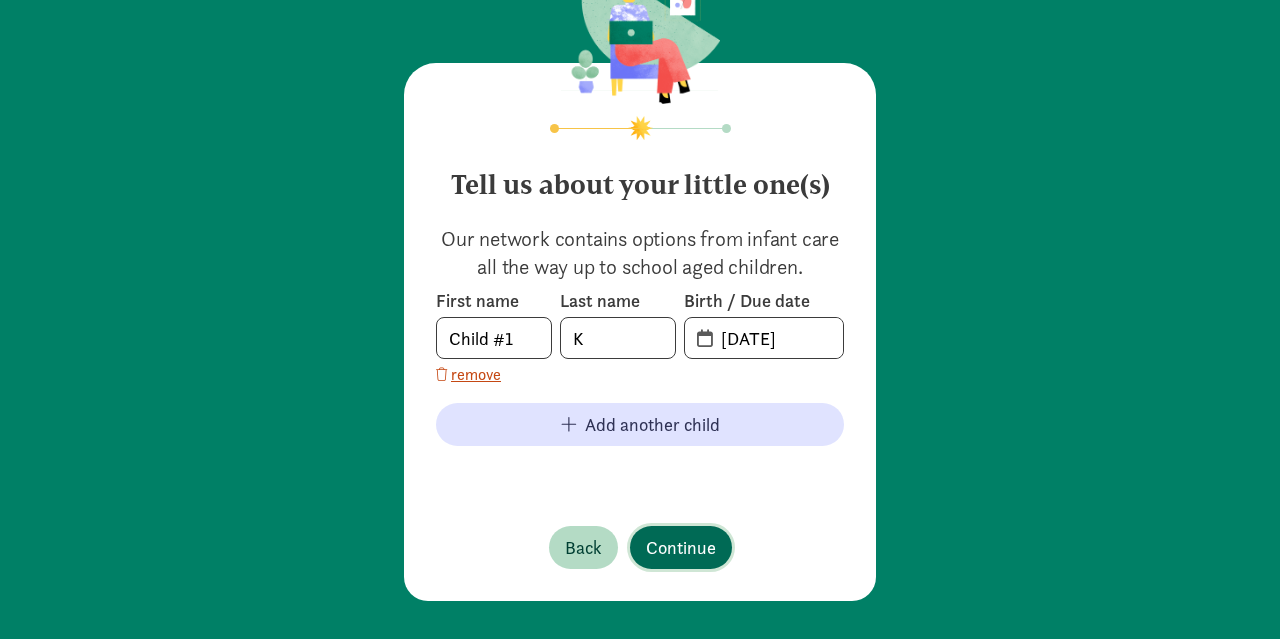 click on "Continue" at bounding box center (681, 547) 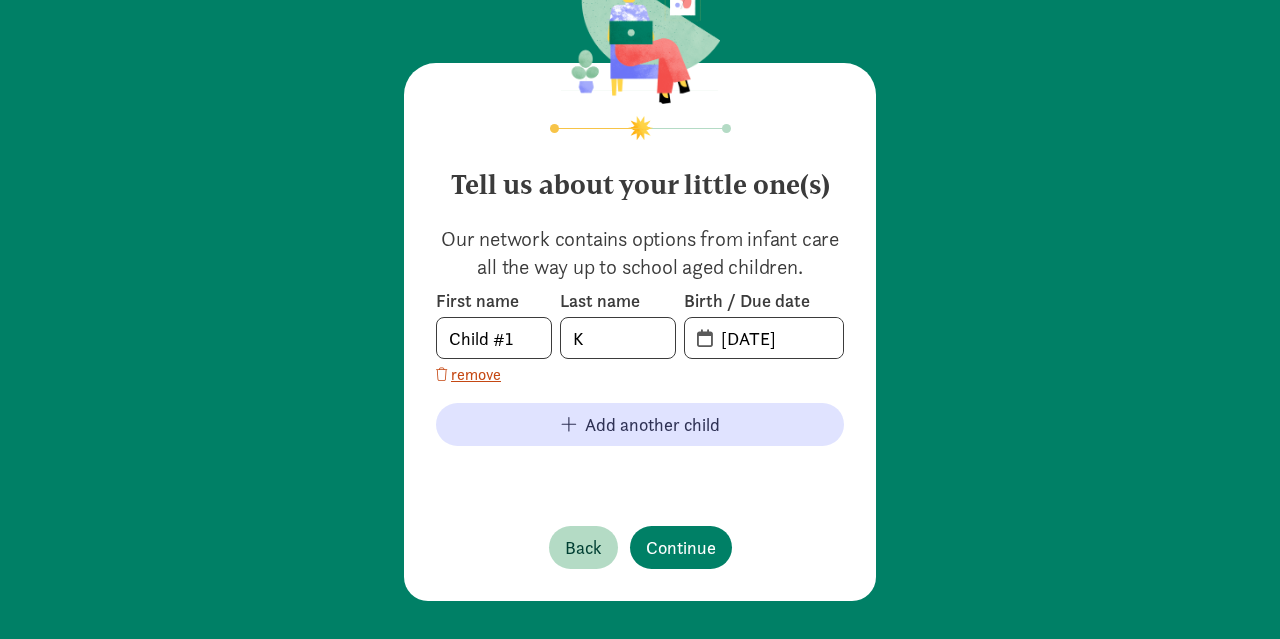 scroll, scrollTop: 0, scrollLeft: 0, axis: both 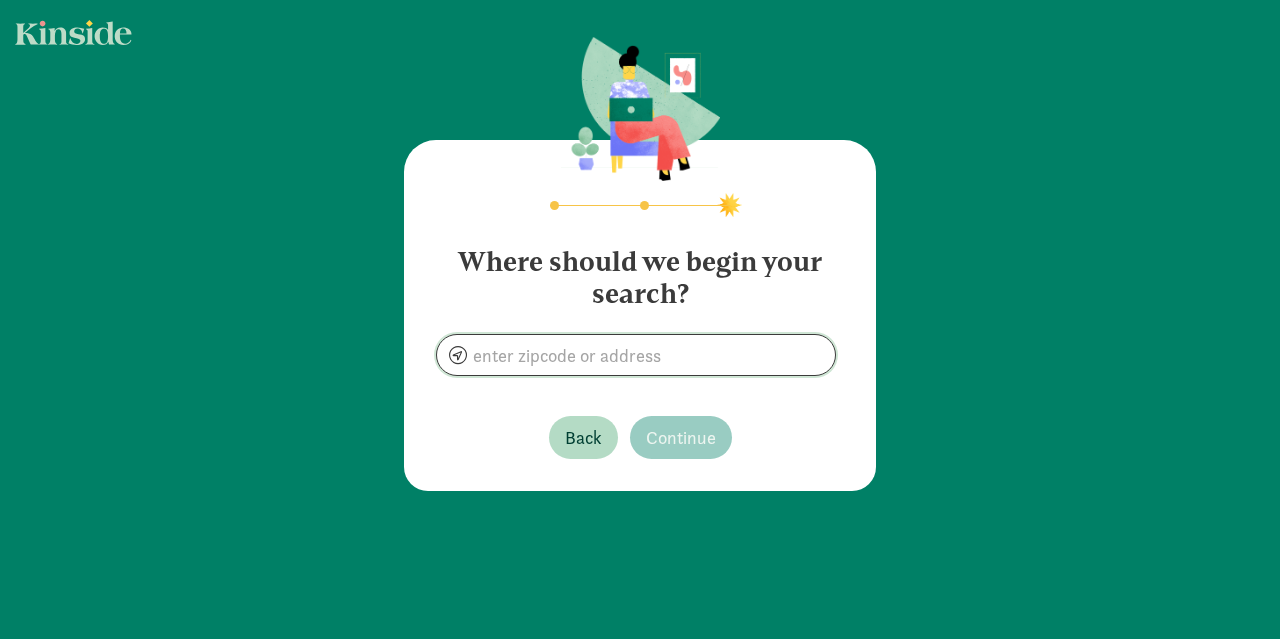 click 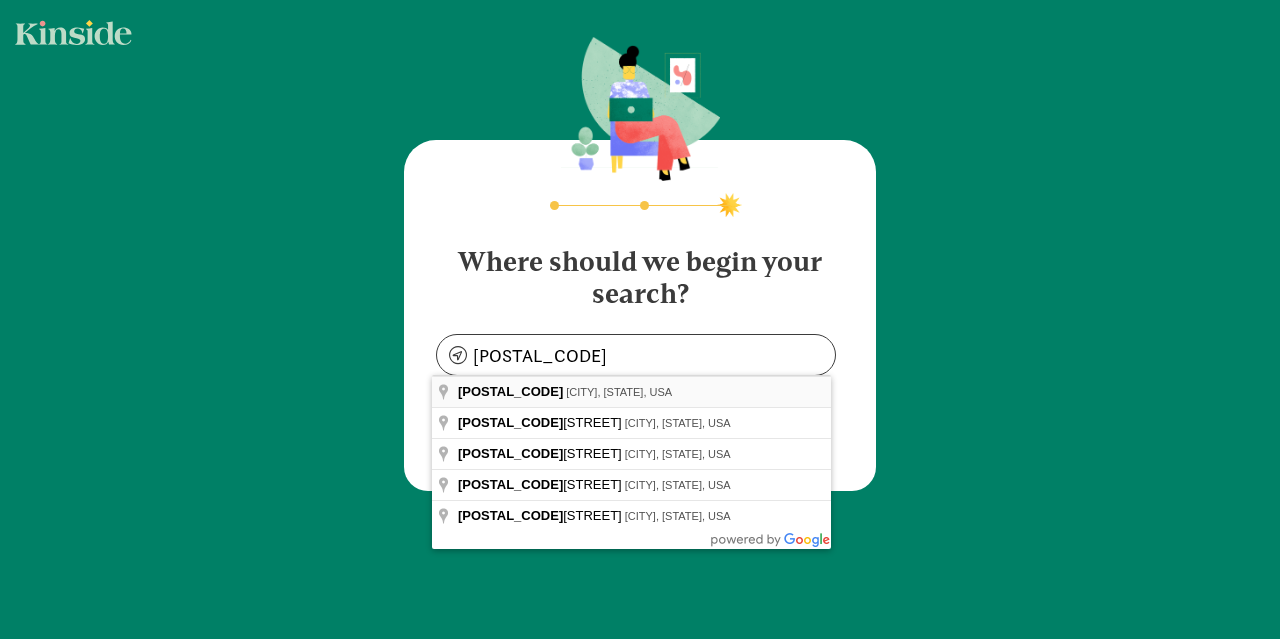type on "[CITY], [STATE] [POSTAL_CODE], USA" 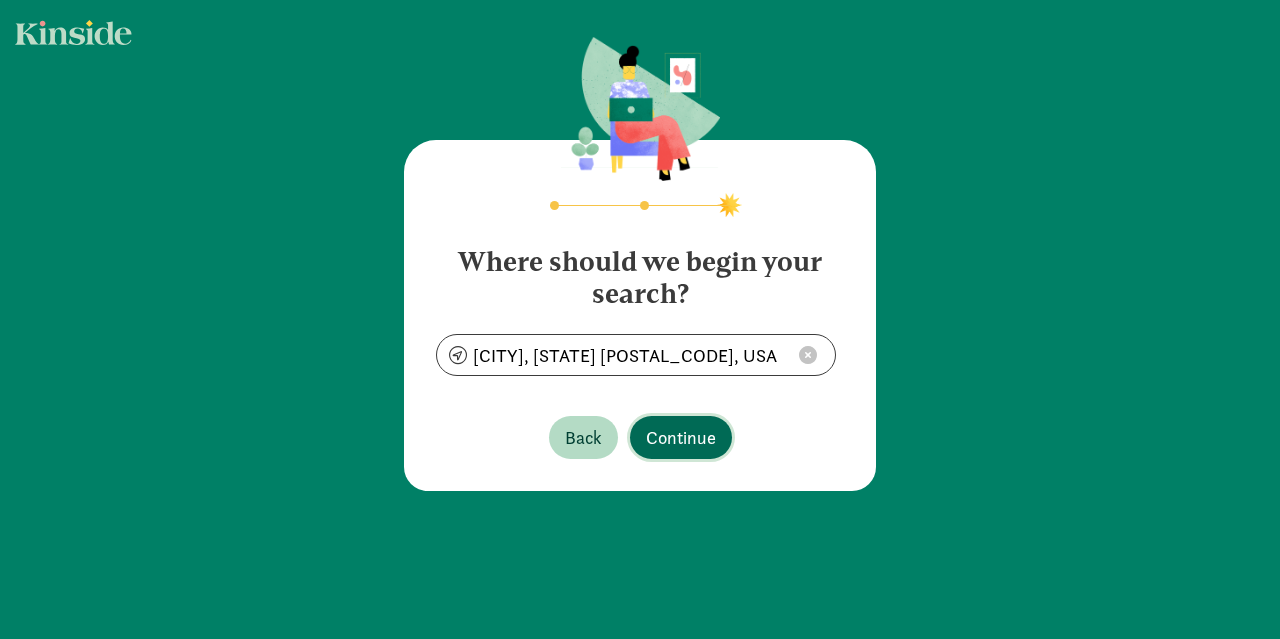 click on "Continue" at bounding box center (681, 437) 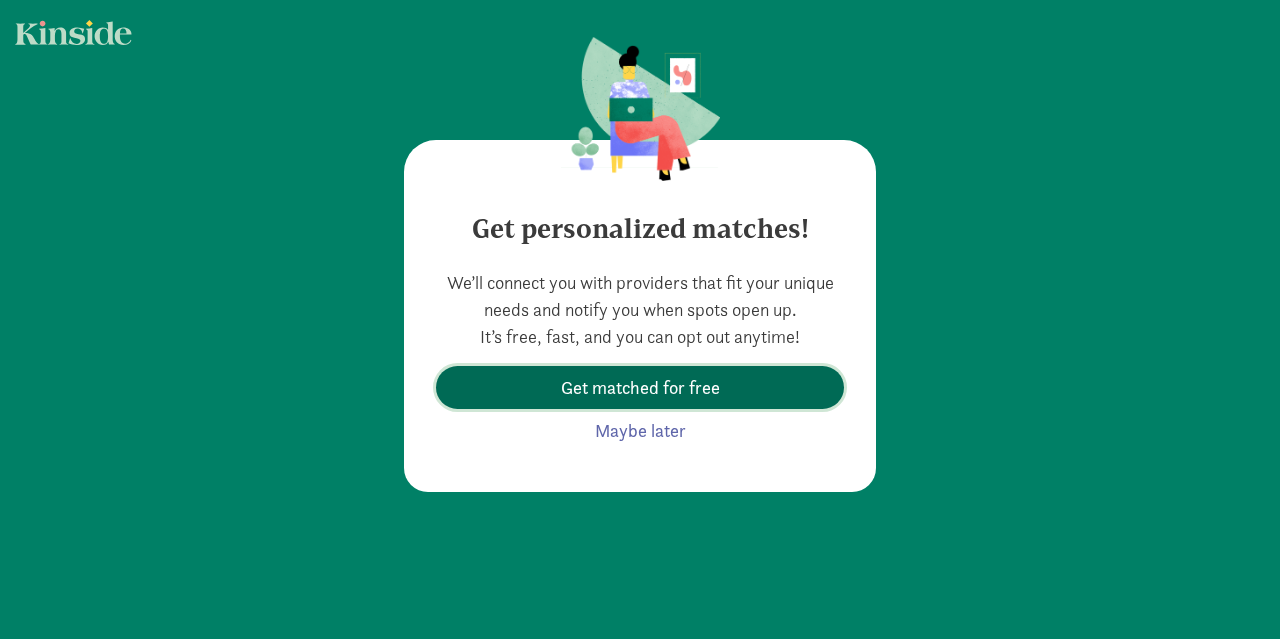 click on "Get matched for free" at bounding box center [640, 387] 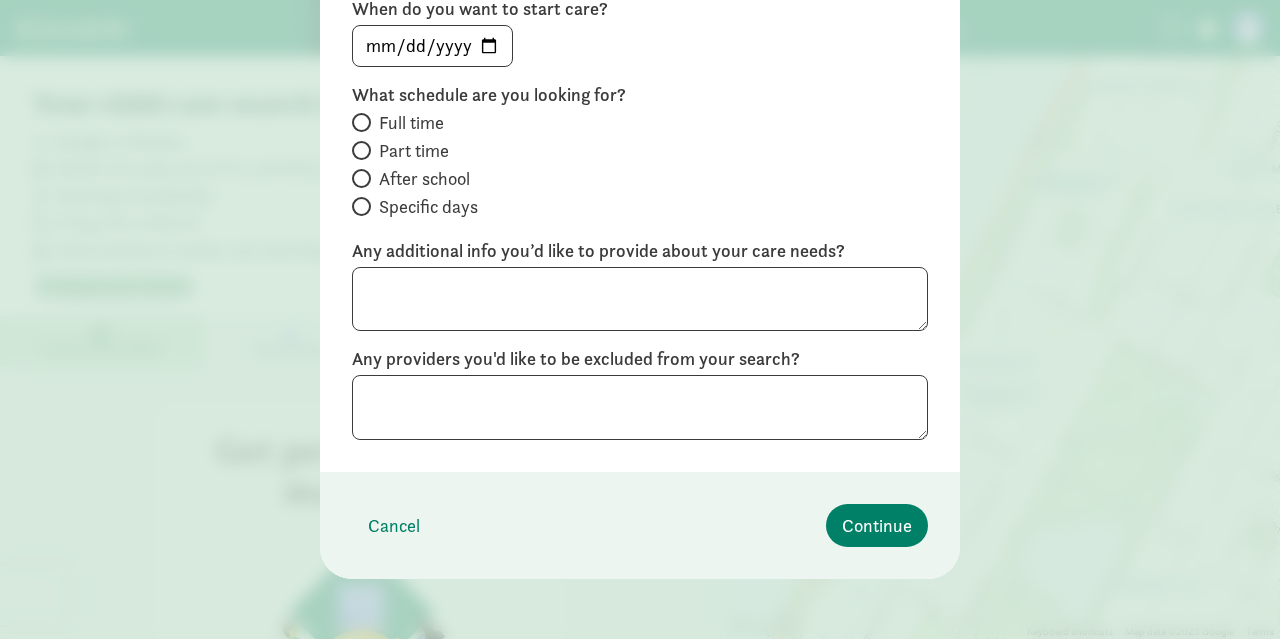 scroll, scrollTop: 446, scrollLeft: 0, axis: vertical 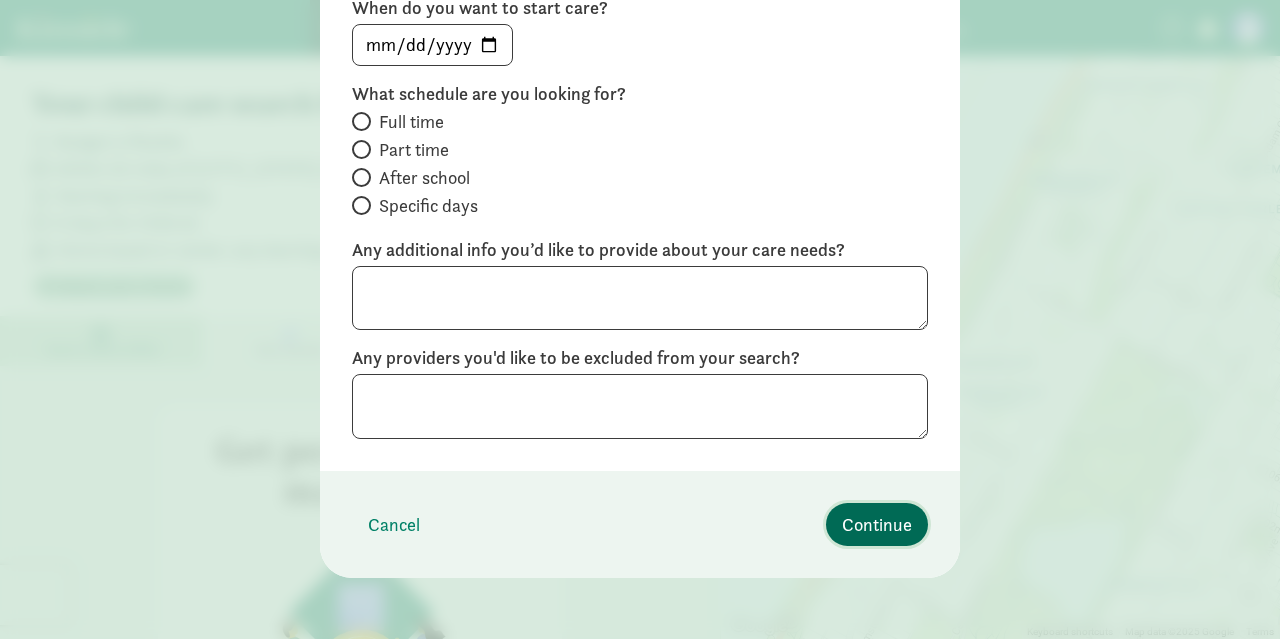 click on "Continue" 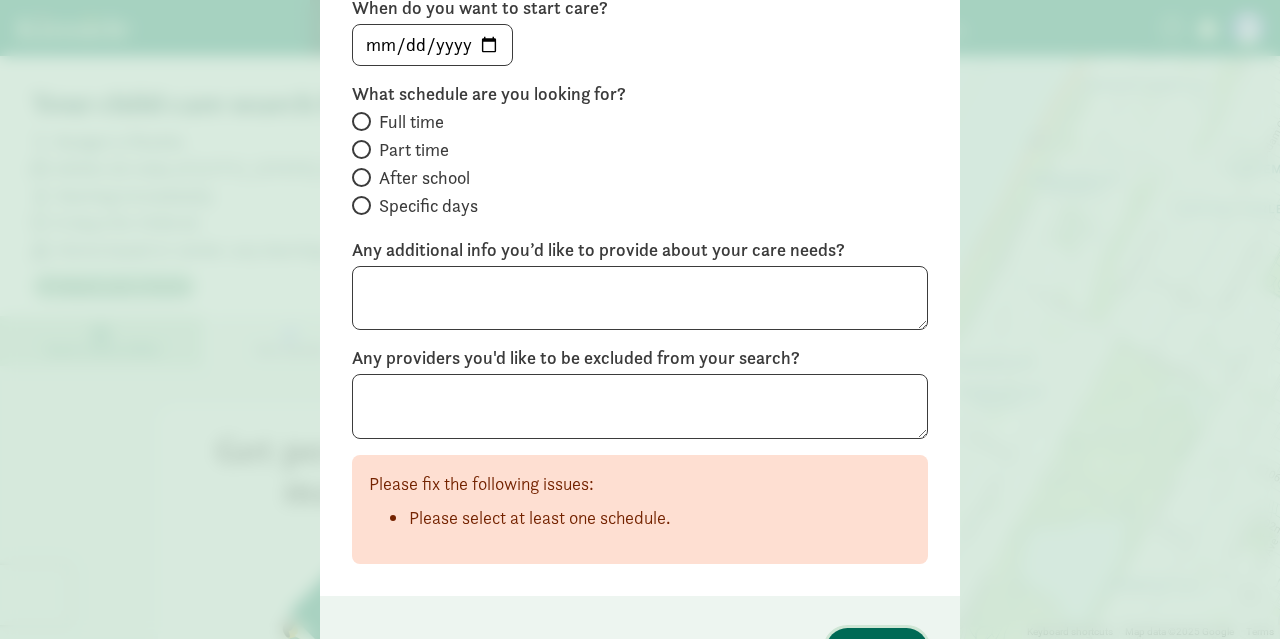 scroll, scrollTop: 46, scrollLeft: 0, axis: vertical 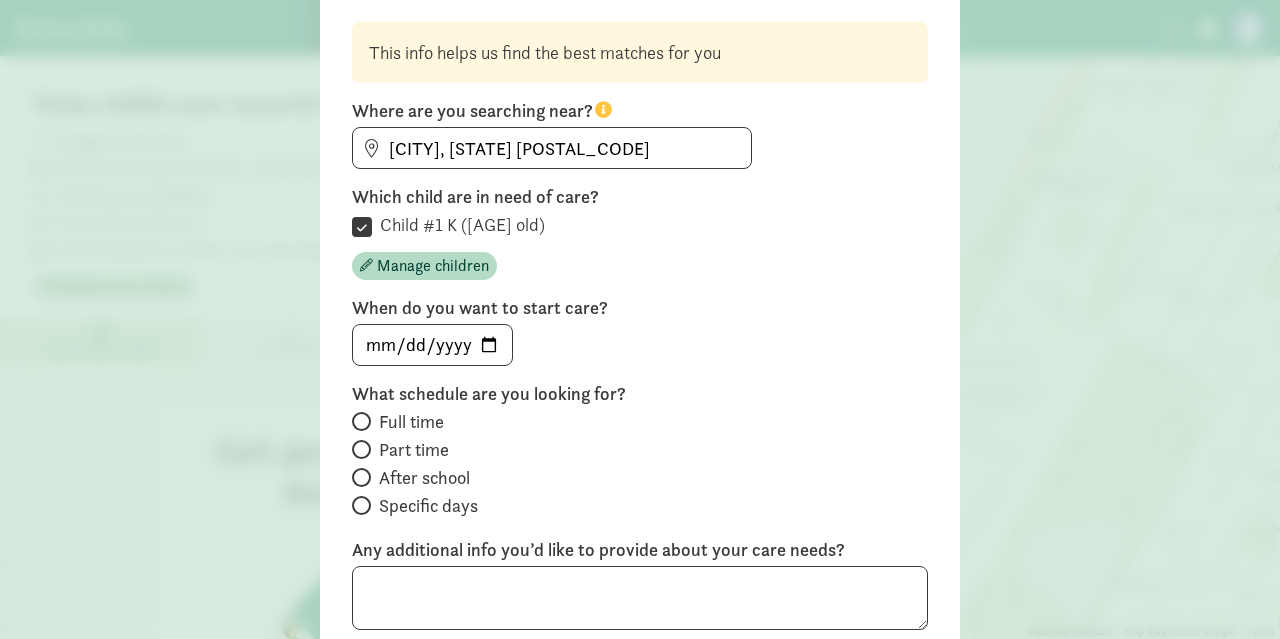 click on "Full time" at bounding box center [411, 422] 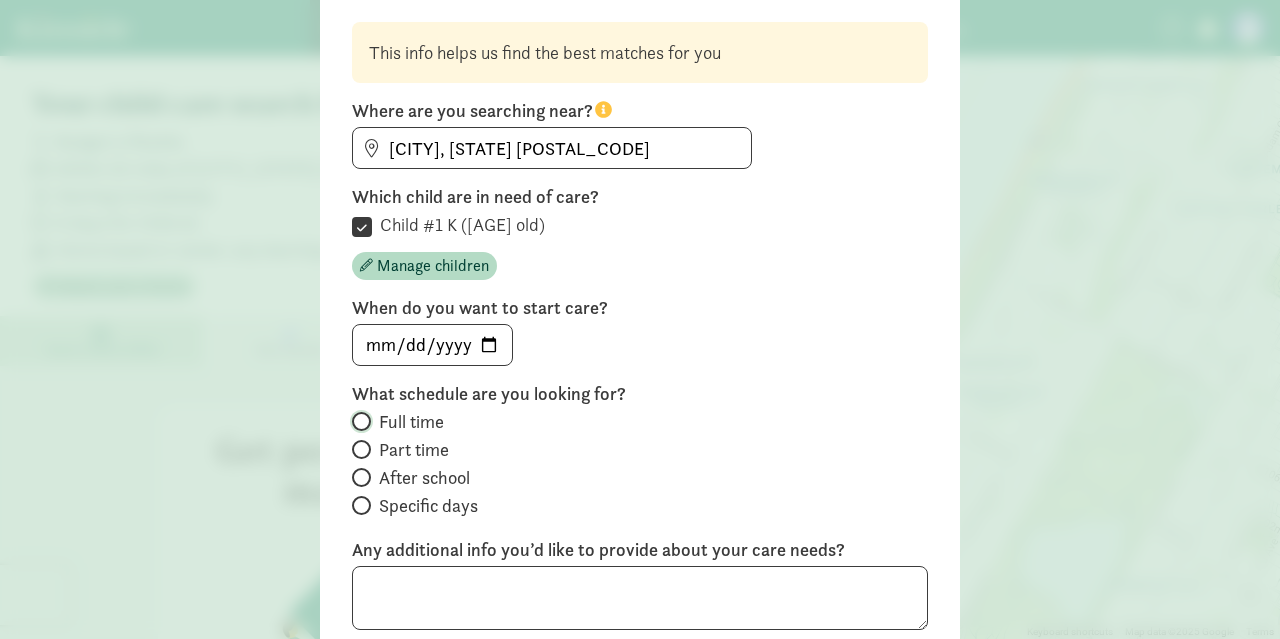radio on "true" 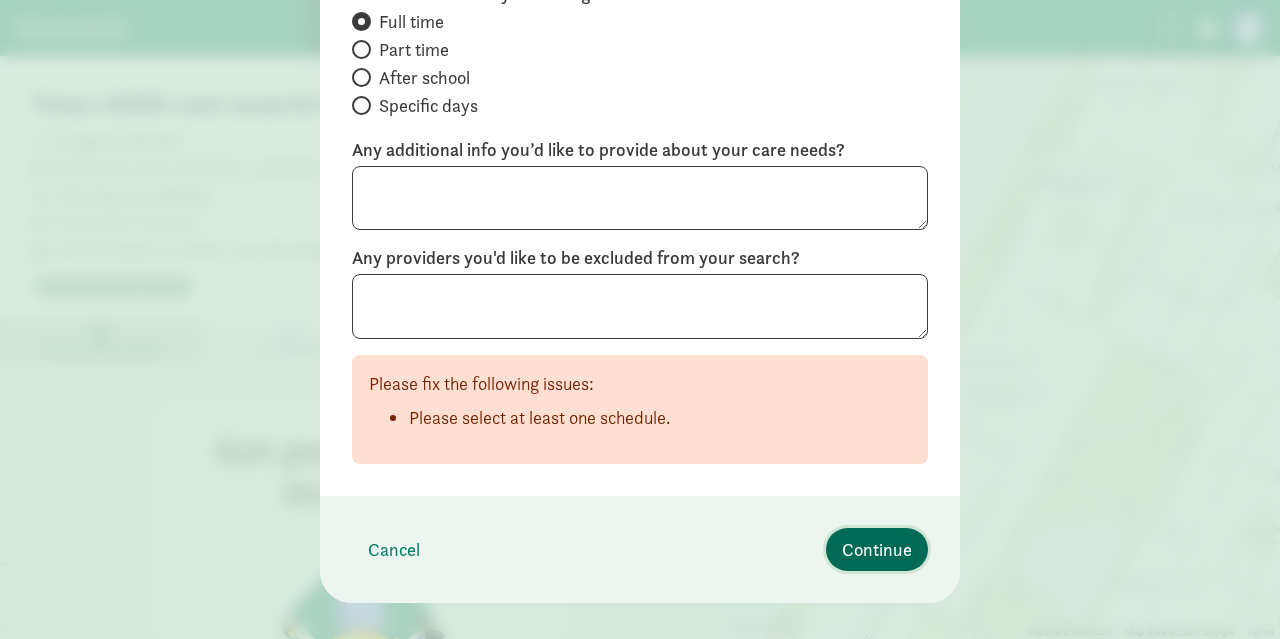 click on "Continue" at bounding box center (877, 549) 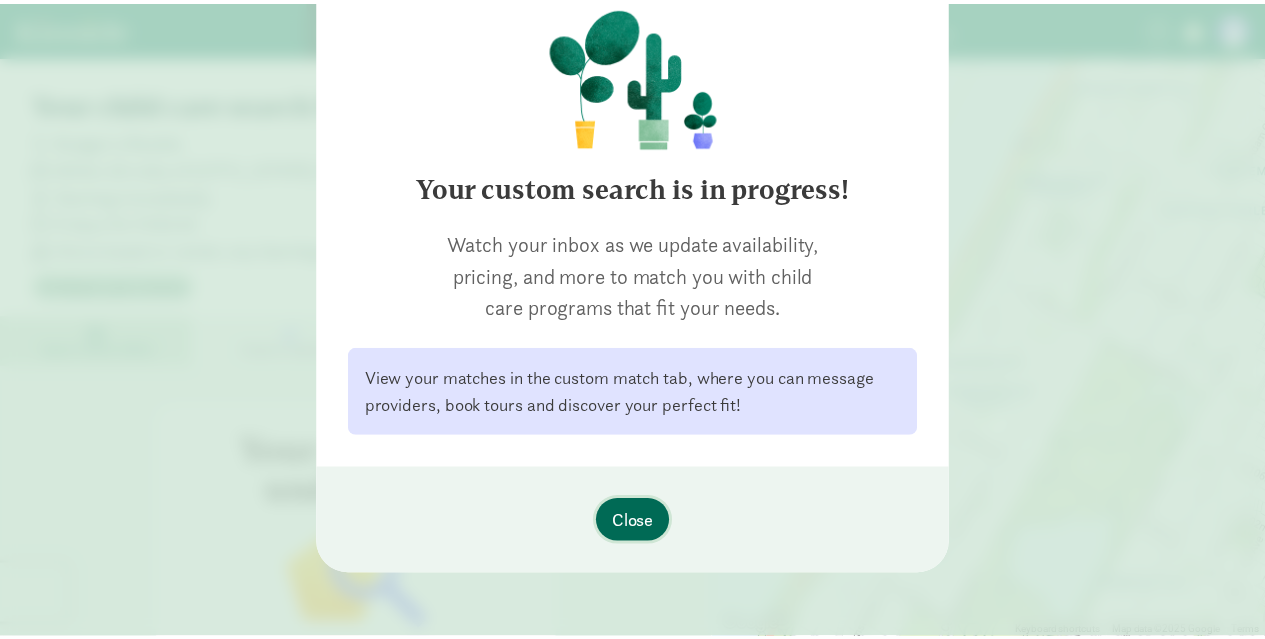 scroll, scrollTop: 178, scrollLeft: 0, axis: vertical 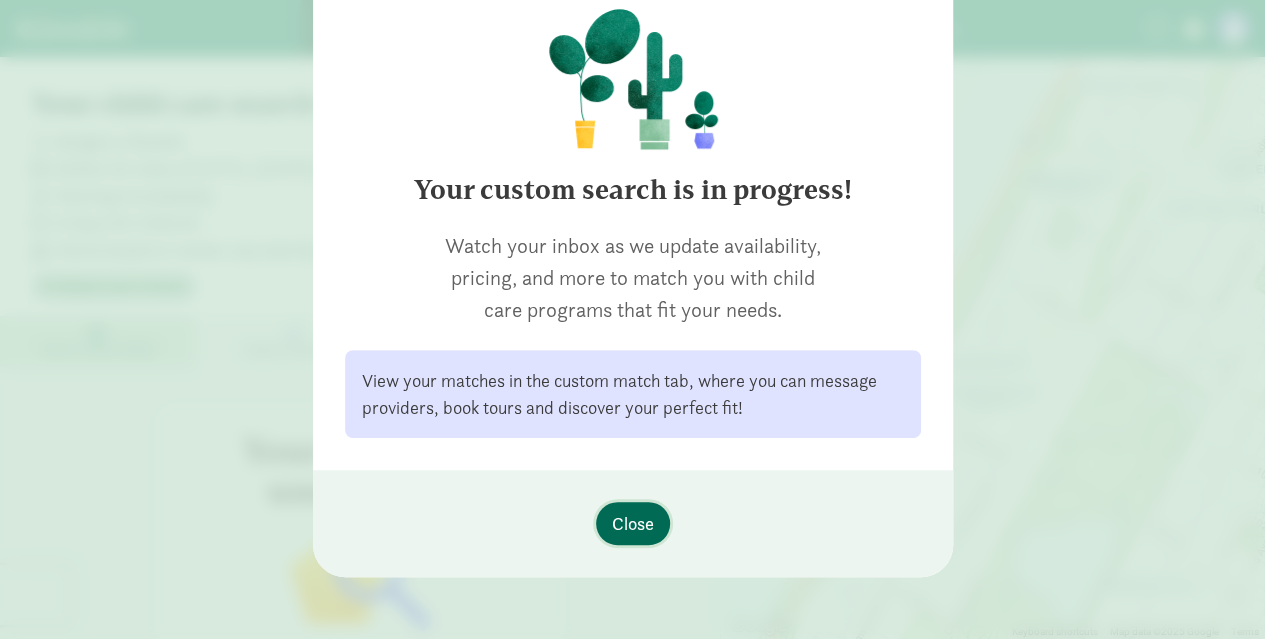 click on "Close" at bounding box center [633, 523] 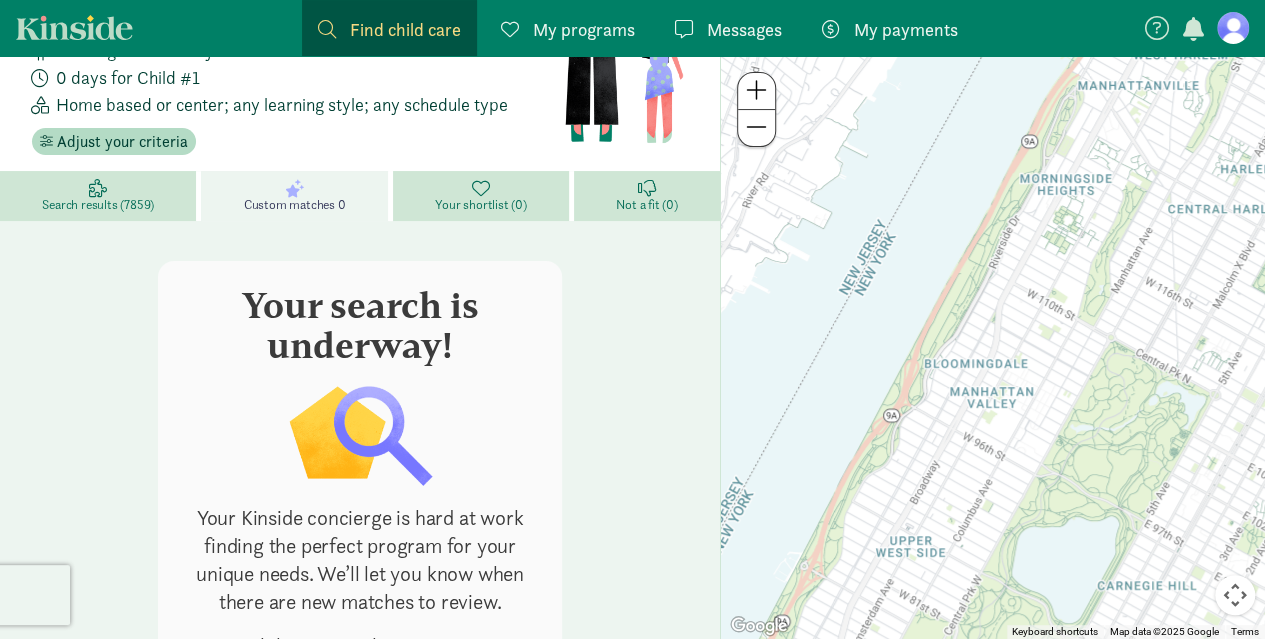 scroll, scrollTop: 0, scrollLeft: 0, axis: both 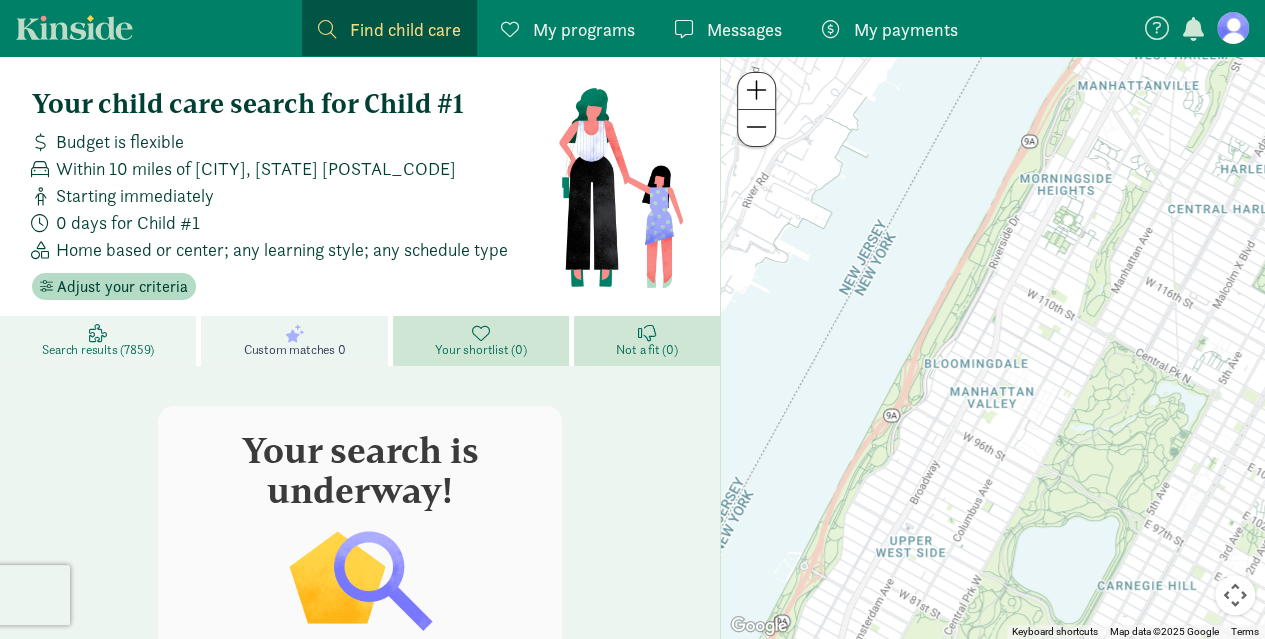 click at bounding box center (98, 333) 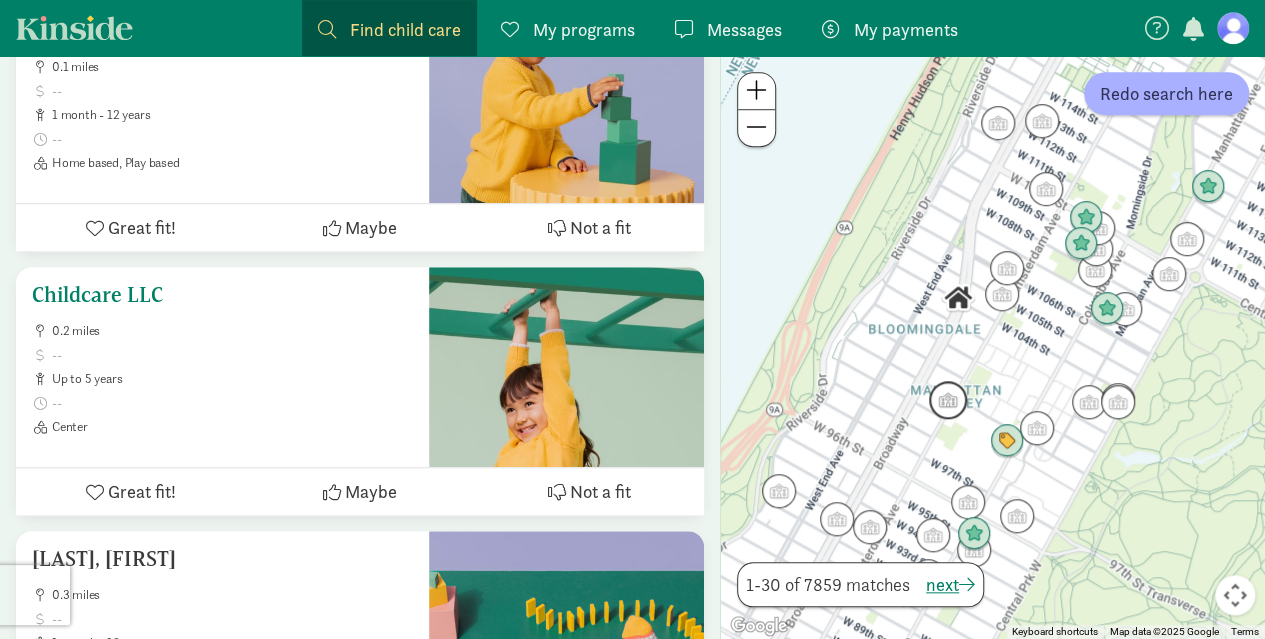 scroll, scrollTop: 700, scrollLeft: 0, axis: vertical 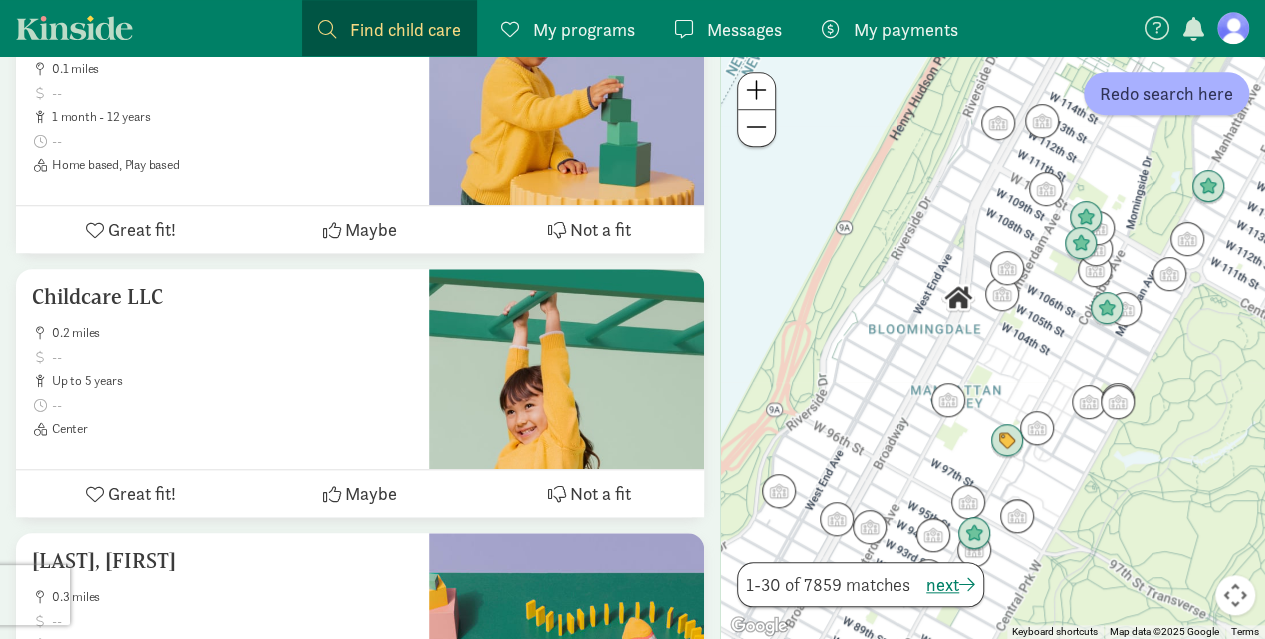 drag, startPoint x: 953, startPoint y: 455, endPoint x: 979, endPoint y: 384, distance: 75.61085 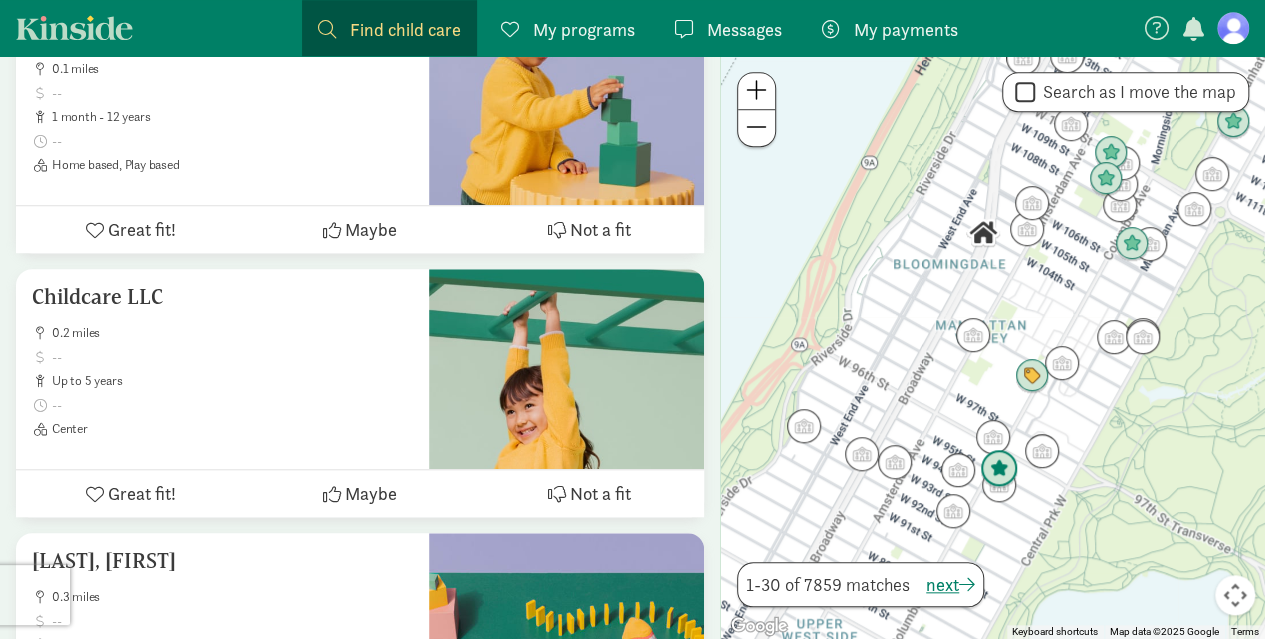 click at bounding box center (999, 469) 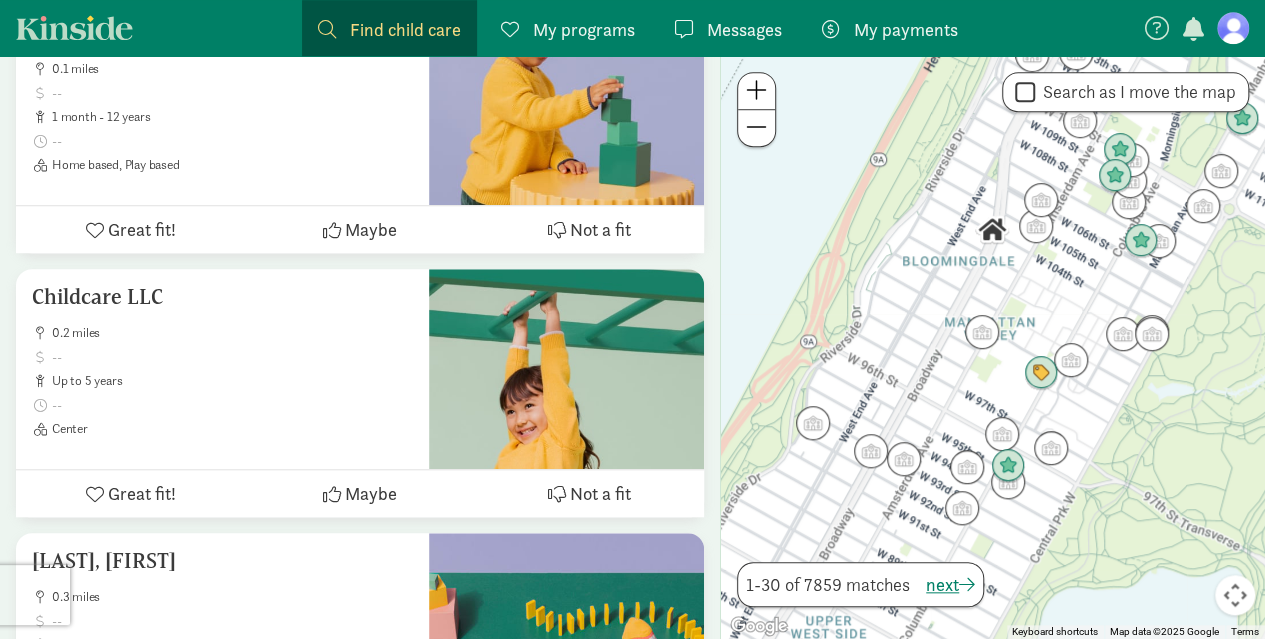 drag, startPoint x: 1042, startPoint y: 555, endPoint x: 1056, endPoint y: 510, distance: 47.127487 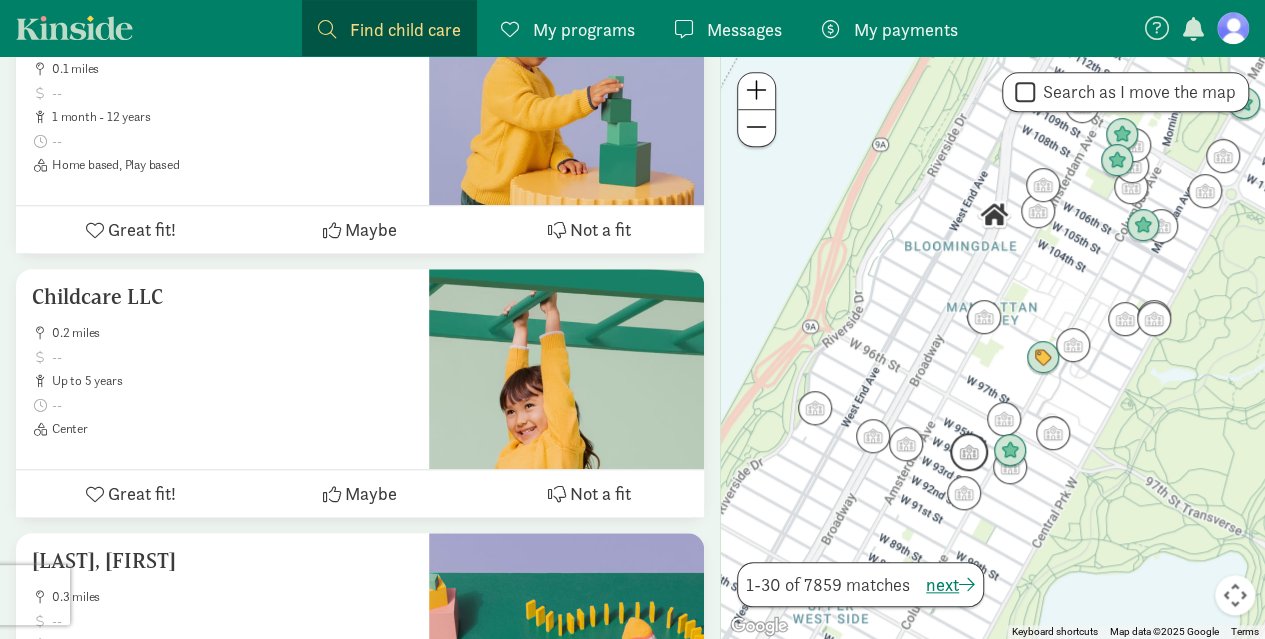click at bounding box center (969, 452) 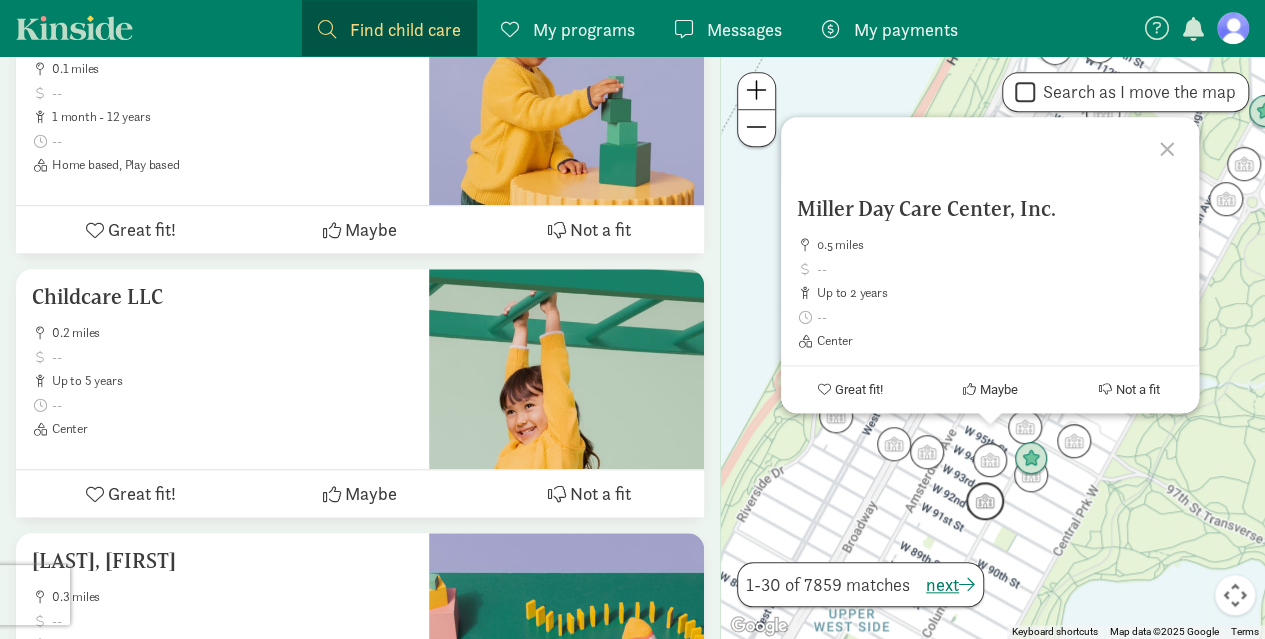 click at bounding box center [985, 501] 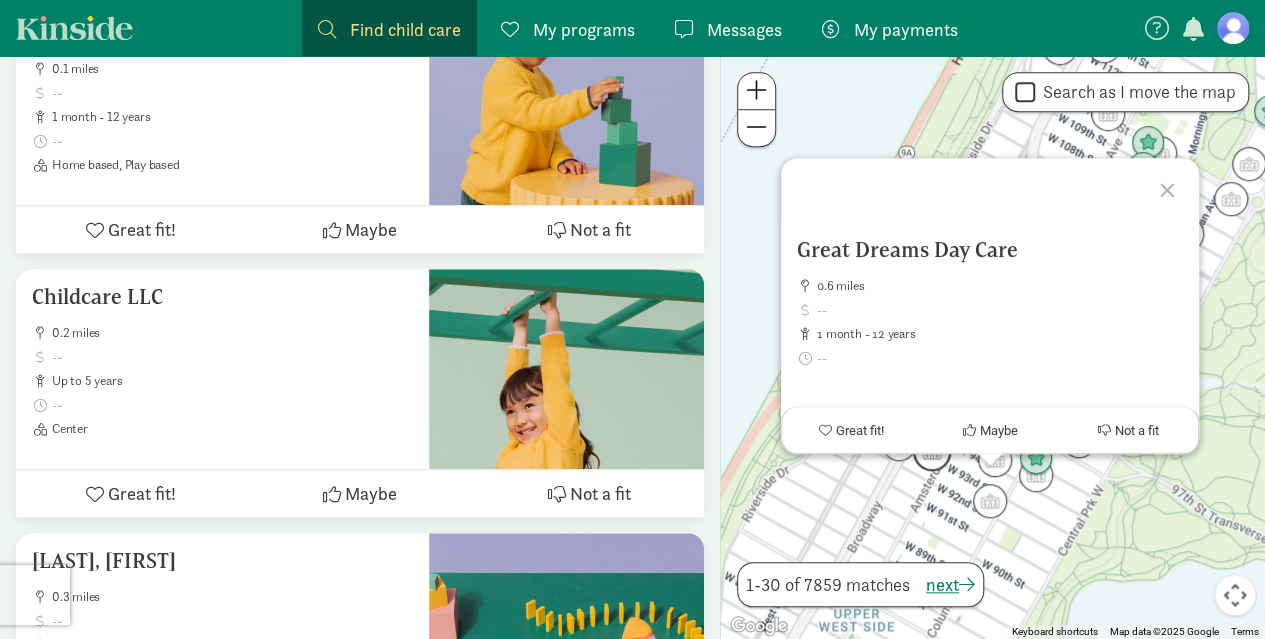 click at bounding box center [932, 452] 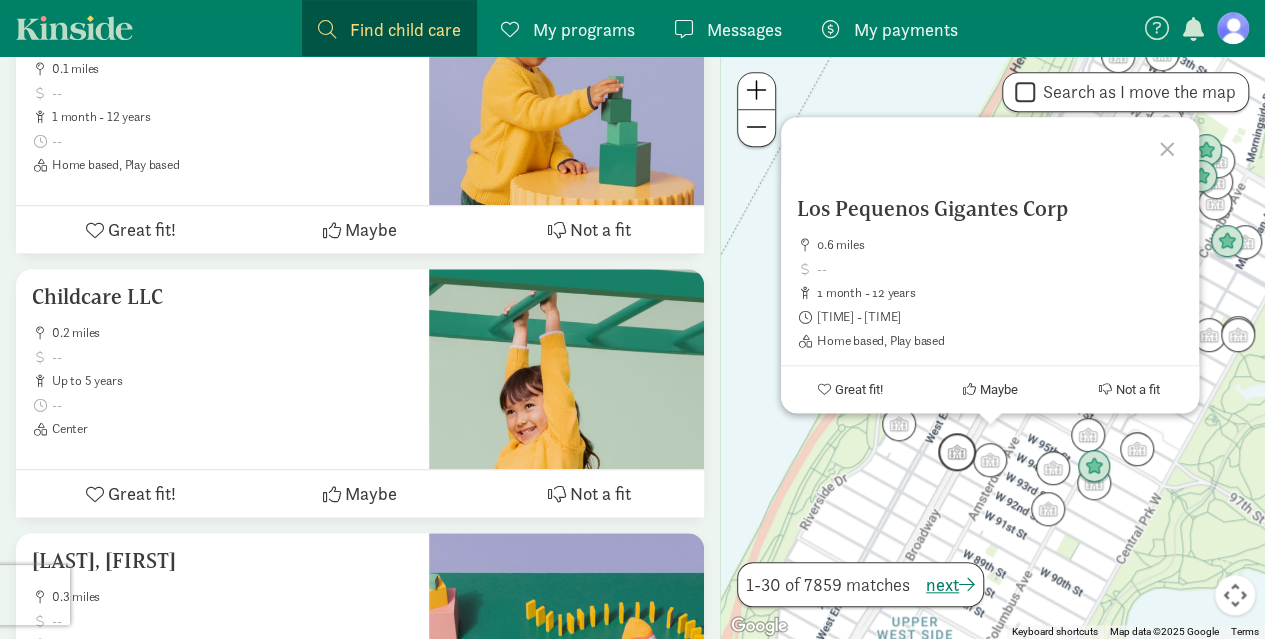 click at bounding box center (957, 452) 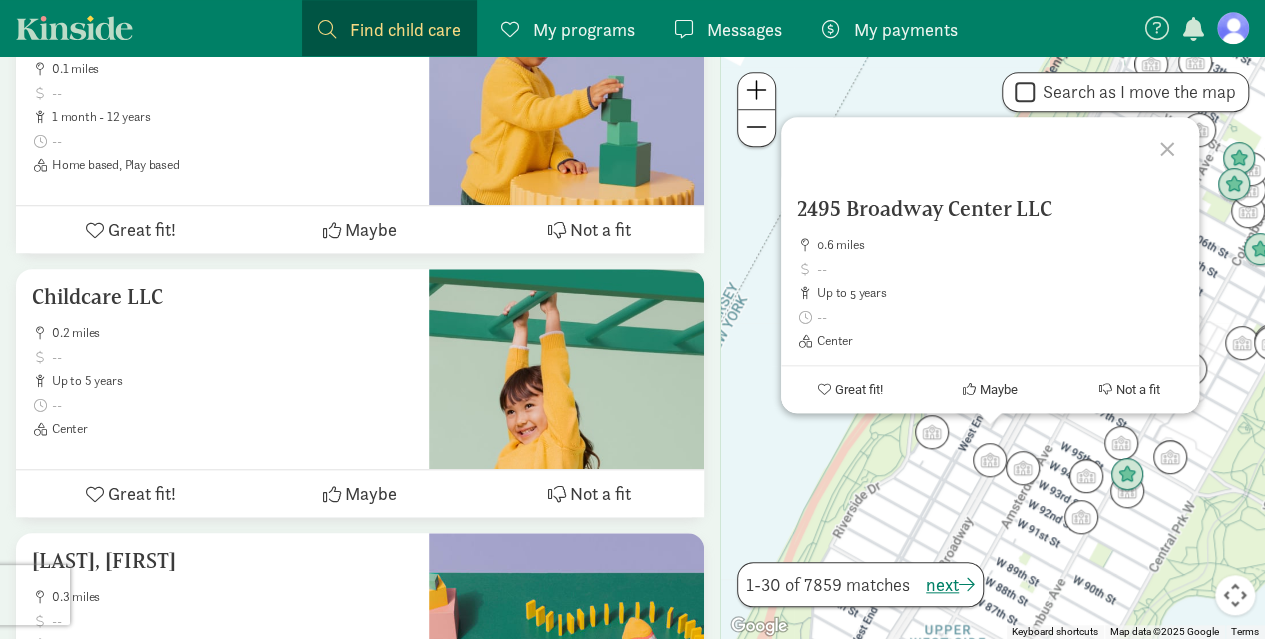 click on "[LAST], [FIRST] 0.1 miles 1 month - 12 years Home based, Play based Great fit! Maybe Not a fit [LAST], [FIRST] 0.1 miles 1 month - 12 years Home based, Play based Great fit! Maybe Not a fit Childcare LLC 0.2 miles up to 5 years Center Great fit! Maybe Not a fit [LAST], [FIRST] 0.3 miles 1 month - 12 years Home based, Play based Great fit! Maybe Not a fit Niky’s Tiny Treasures Wonderschool 0.3 miles [PRICE]/month 3 months - 5 years 7:00am - 6:00pm Home based, Play based Kinside Partner Great fit! Maybe Not a fit Little Motivators Wonderschool 0.3 miles 2 months - 5 years 7:00am - 5:45pm Home based, Play based Open spots! Kinside Partner Great fit! Maybe Not a fit" at bounding box center [360, 3693] 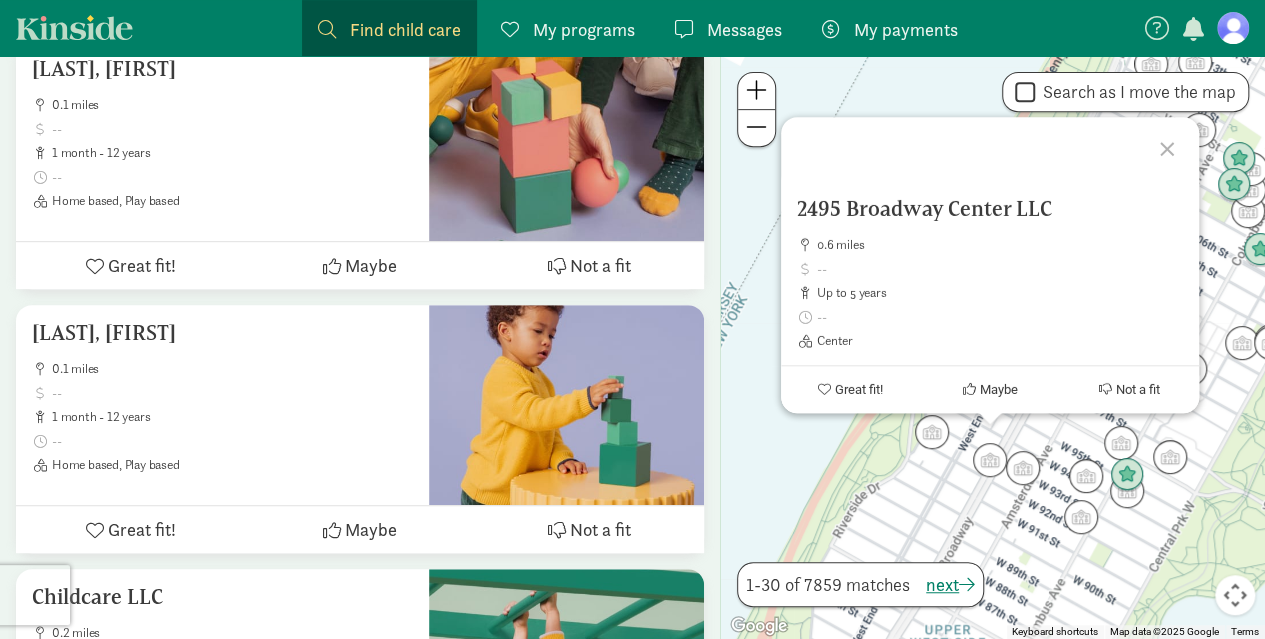 scroll, scrollTop: 0, scrollLeft: 0, axis: both 